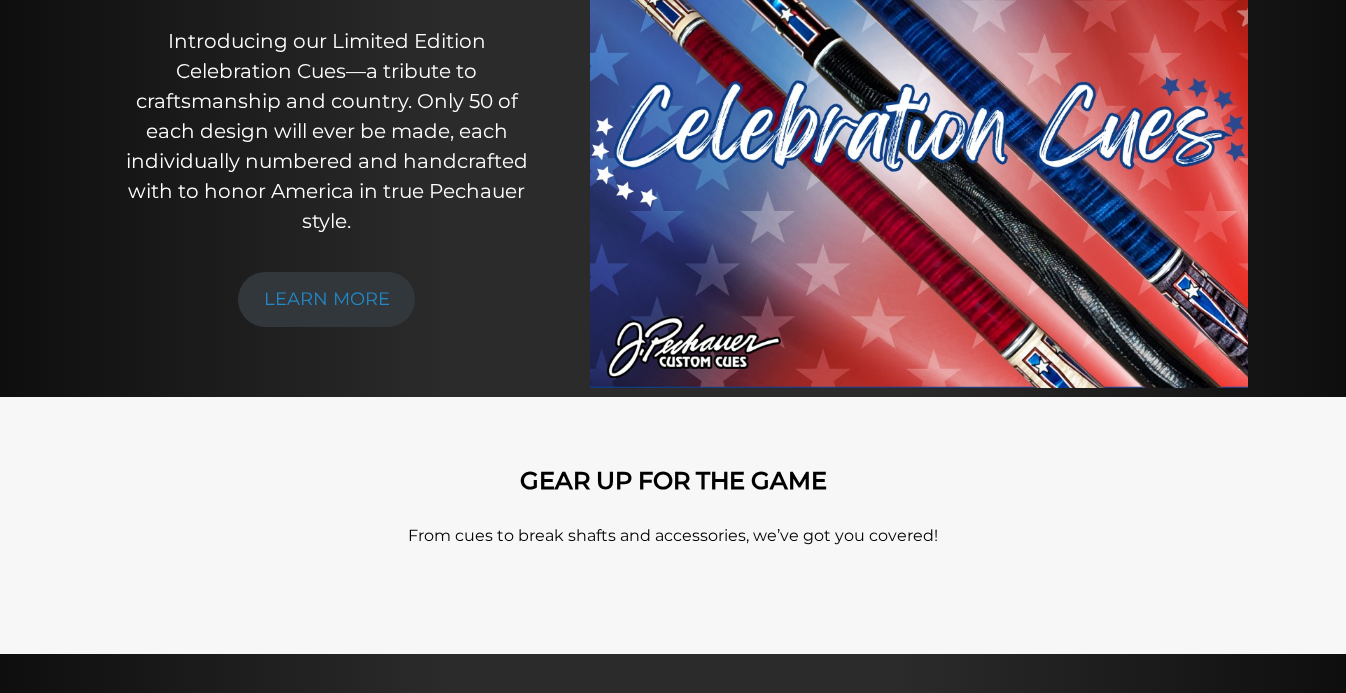 scroll, scrollTop: 0, scrollLeft: 0, axis: both 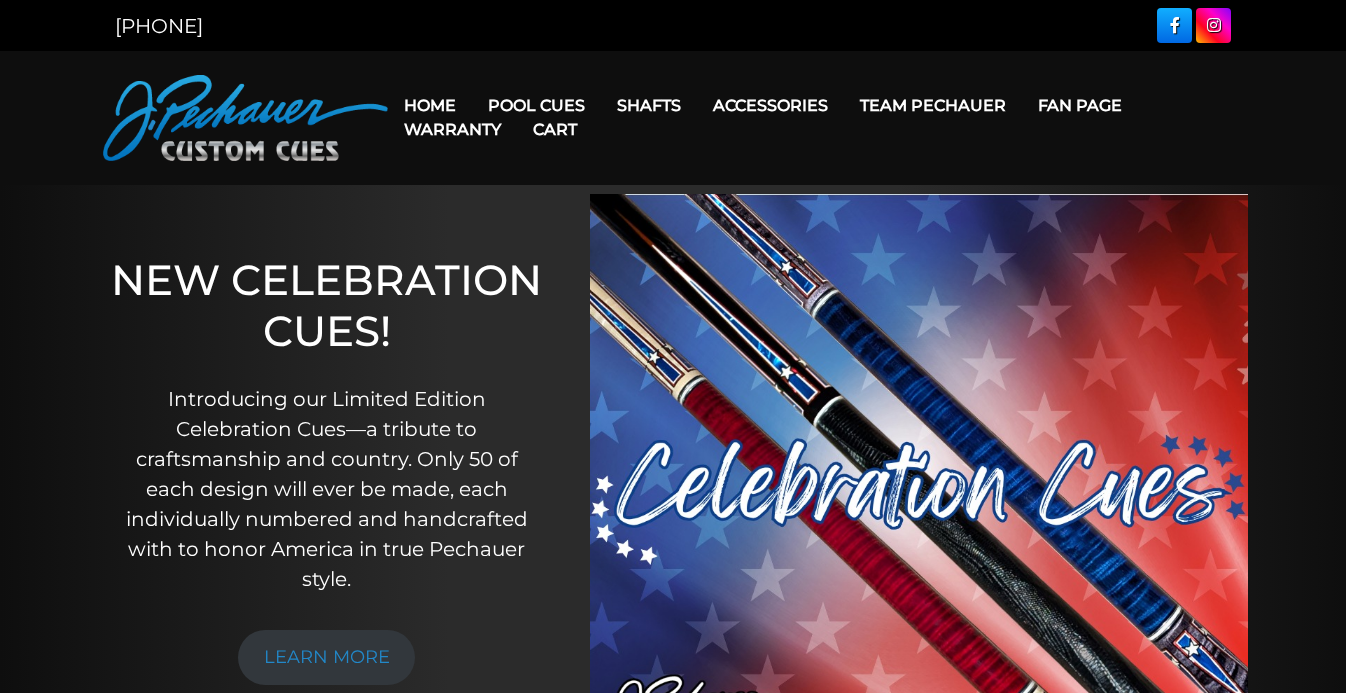 click on "Team Pechauer" at bounding box center (933, 105) 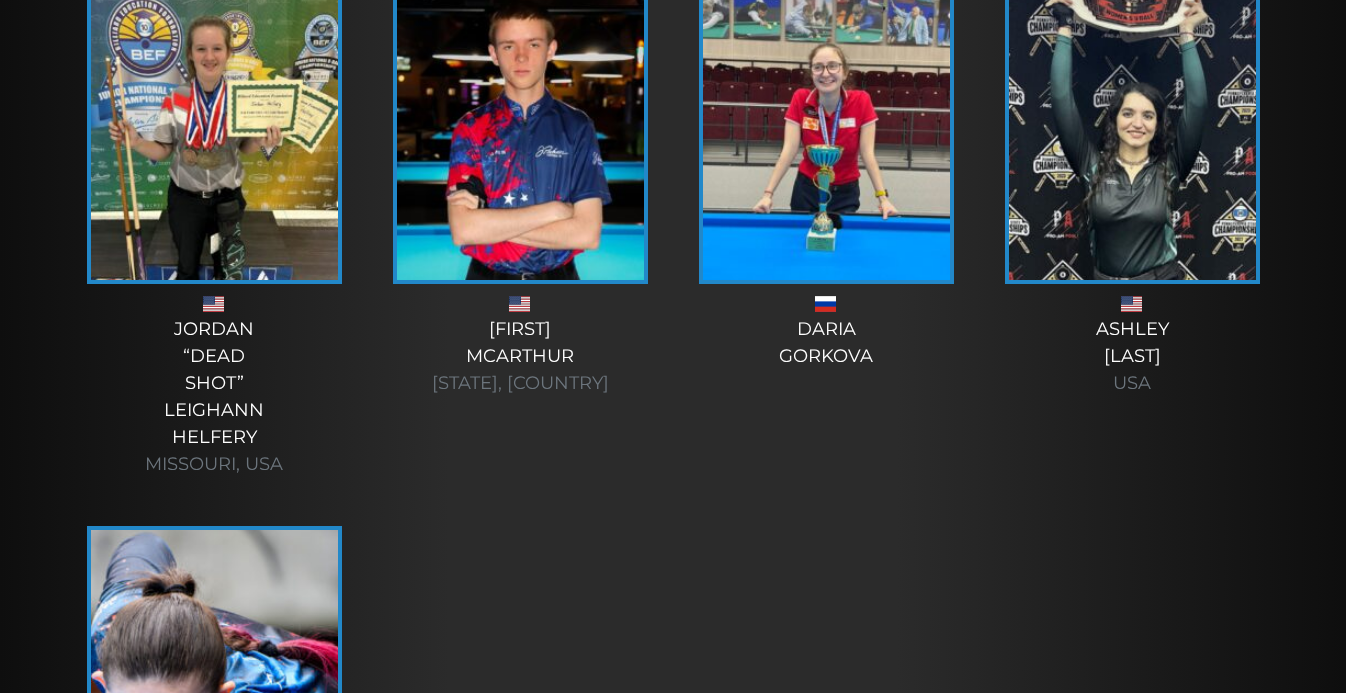 scroll, scrollTop: 6738, scrollLeft: 0, axis: vertical 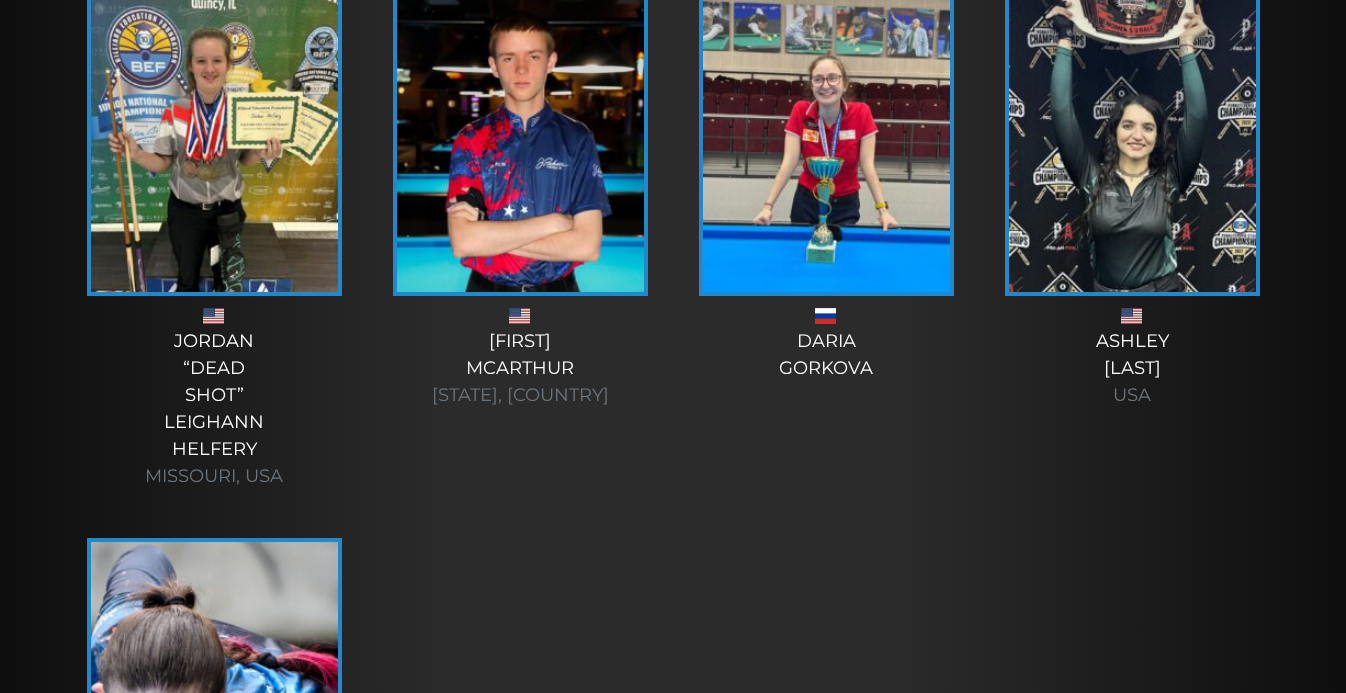 click on "Ashley Benoit
USA" at bounding box center [1132, 368] 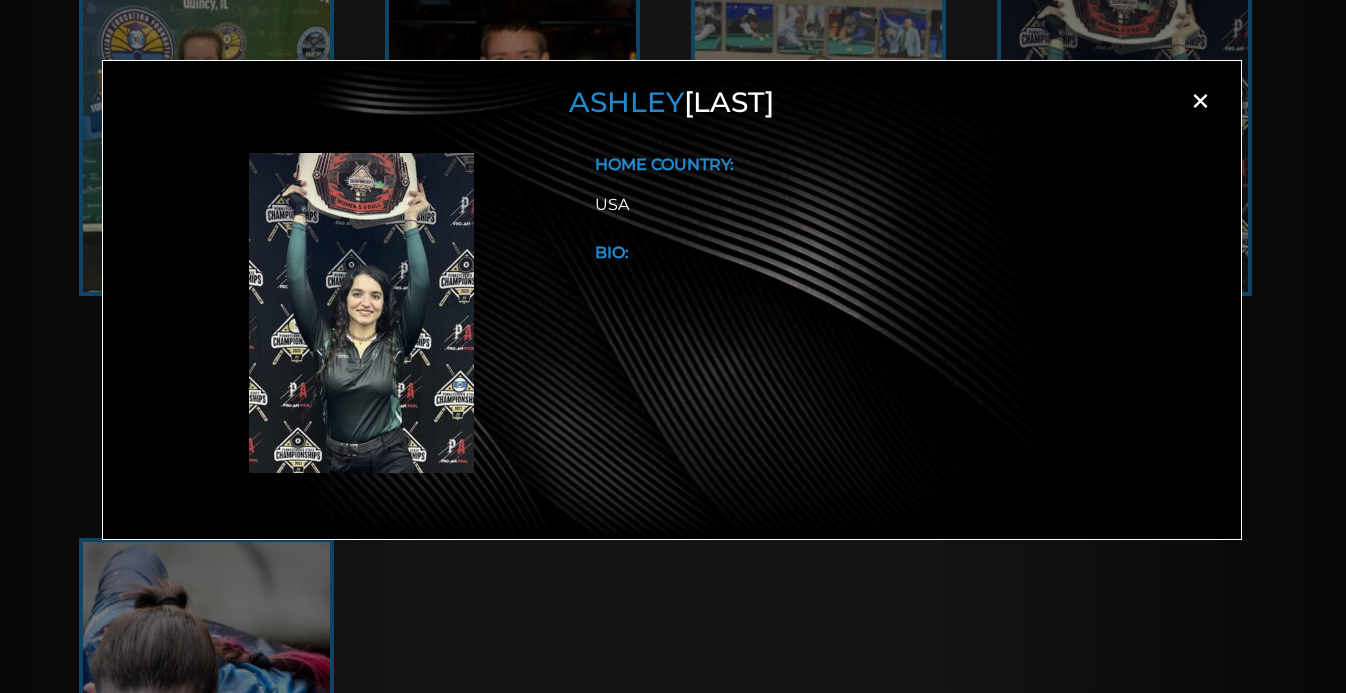 click on "×" at bounding box center [1201, 101] 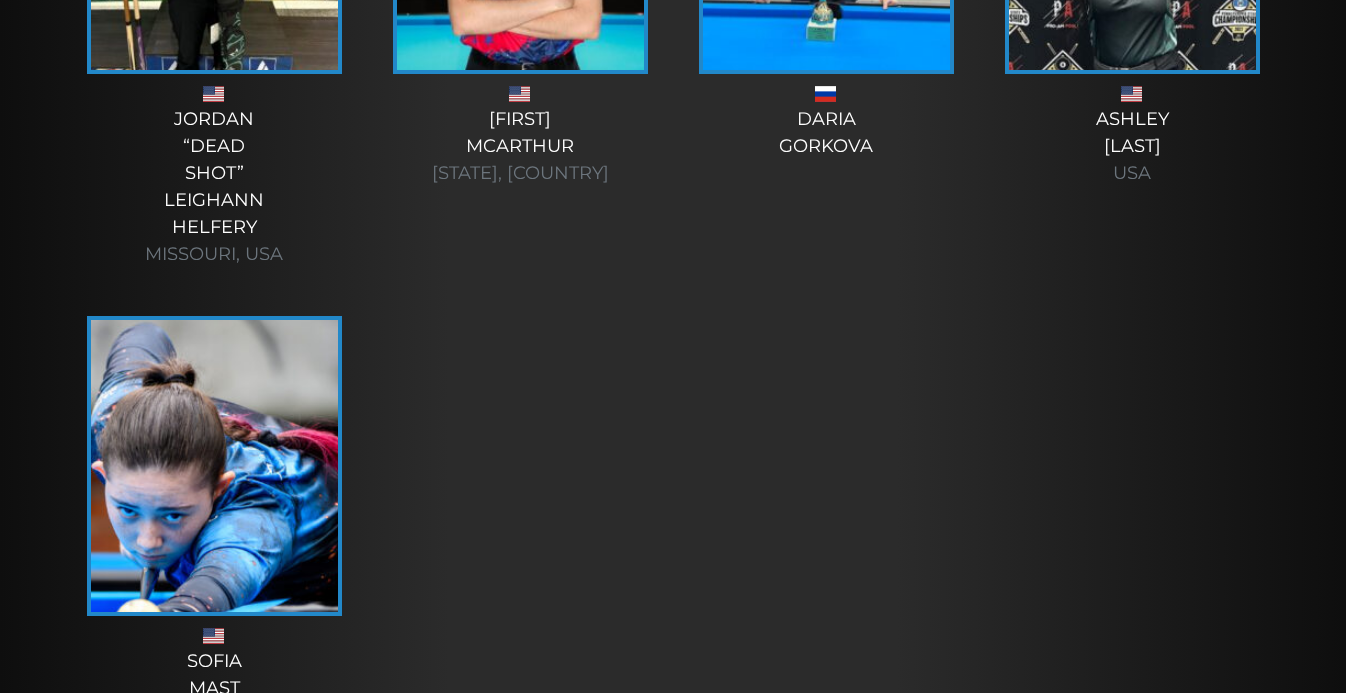 scroll, scrollTop: 6950, scrollLeft: 0, axis: vertical 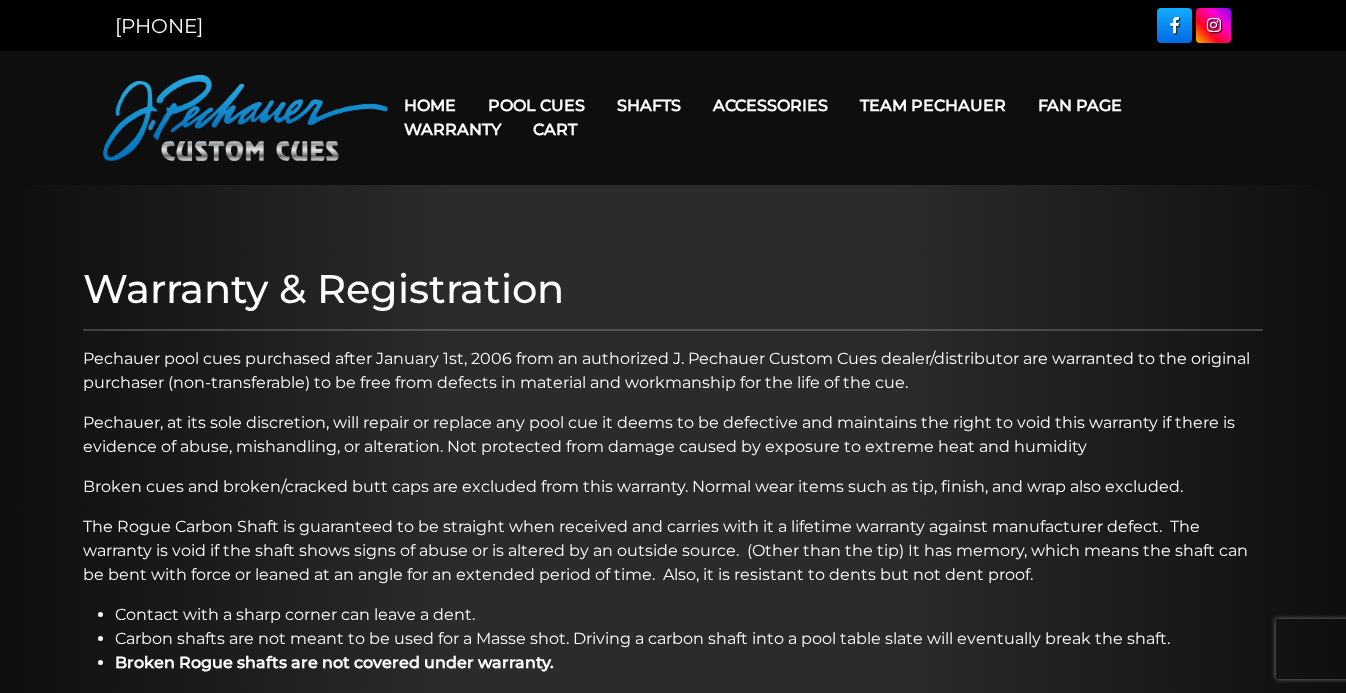 click on "Team Pechauer" at bounding box center [933, 105] 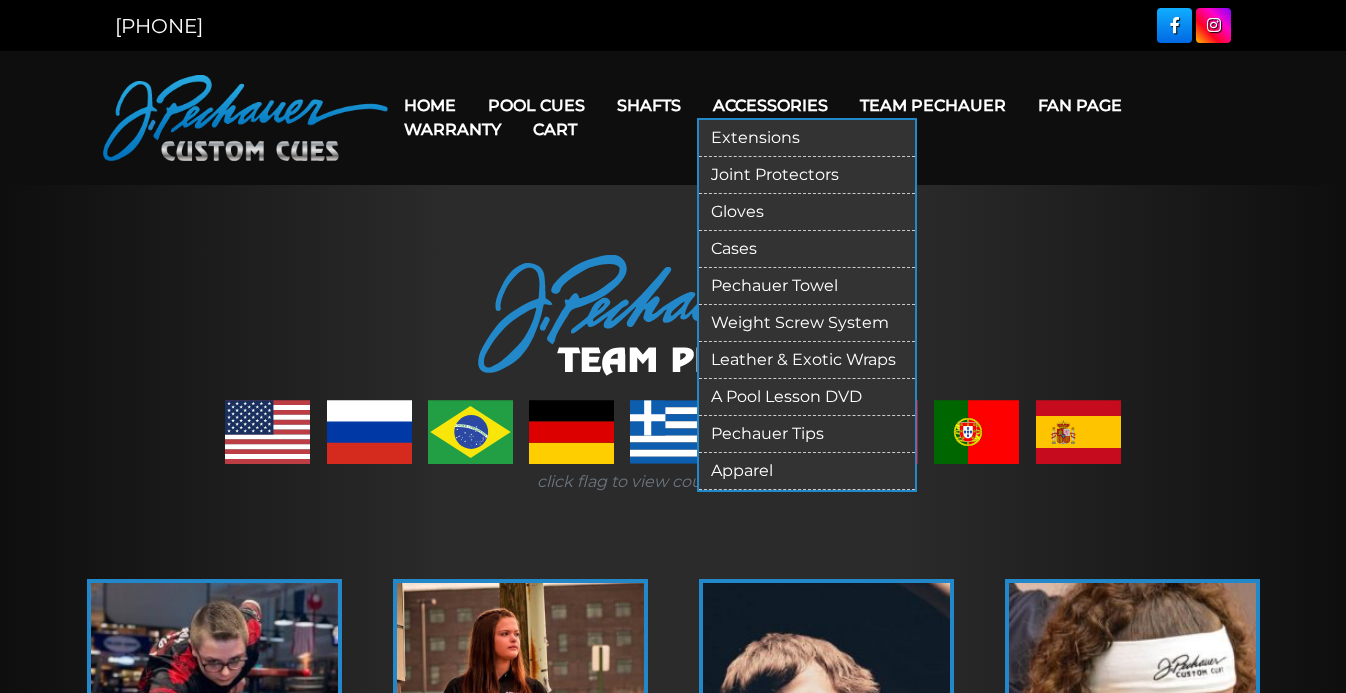 scroll, scrollTop: 0, scrollLeft: 0, axis: both 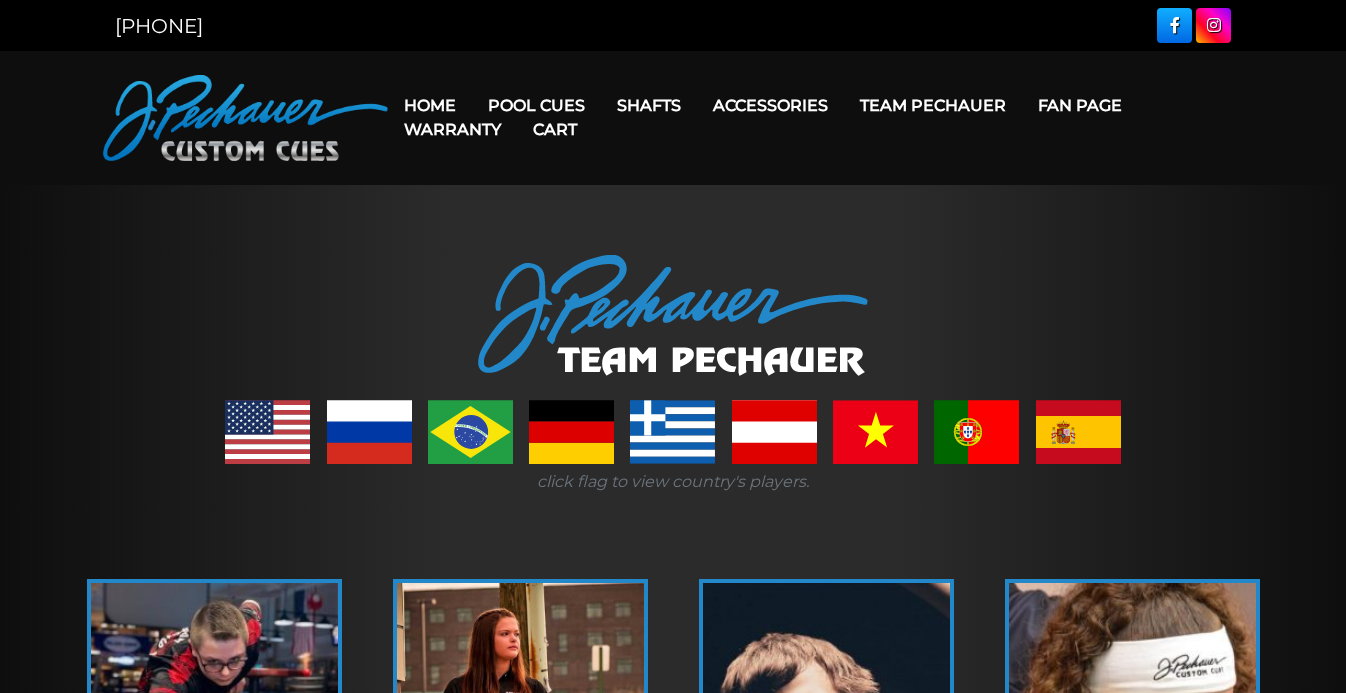 click at bounding box center [245, 118] 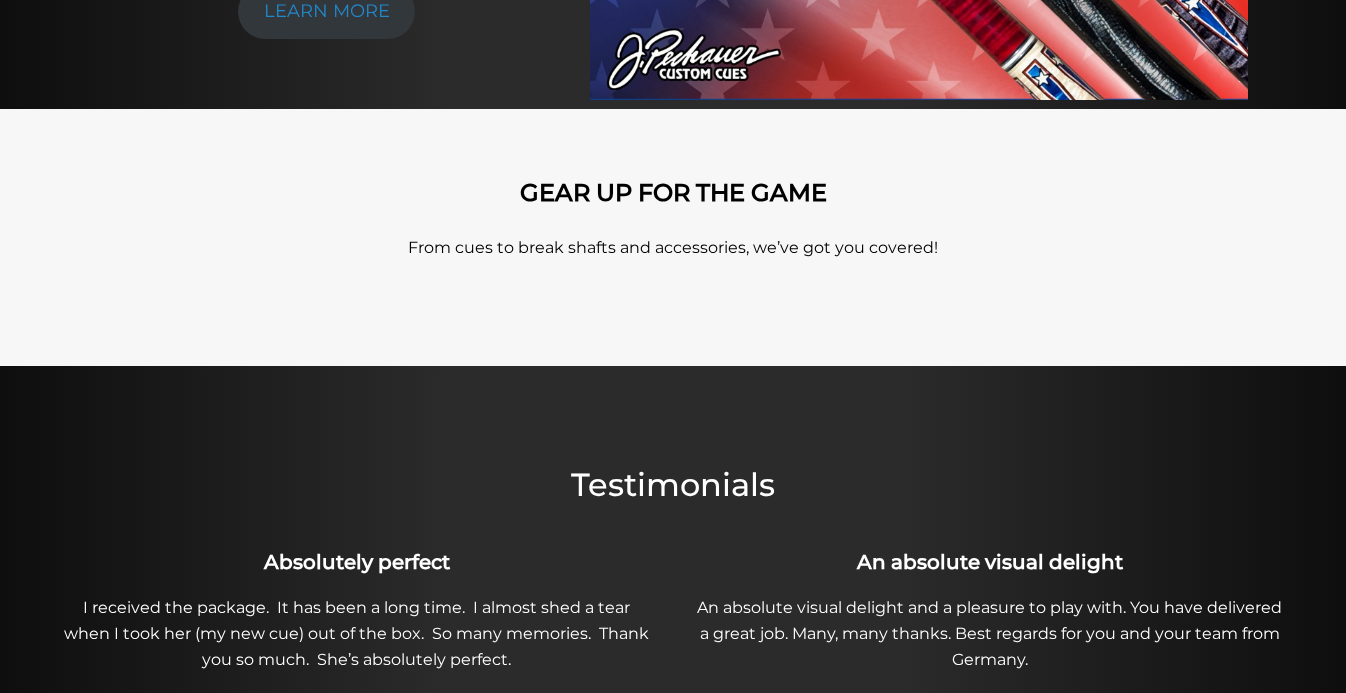 scroll, scrollTop: 0, scrollLeft: 0, axis: both 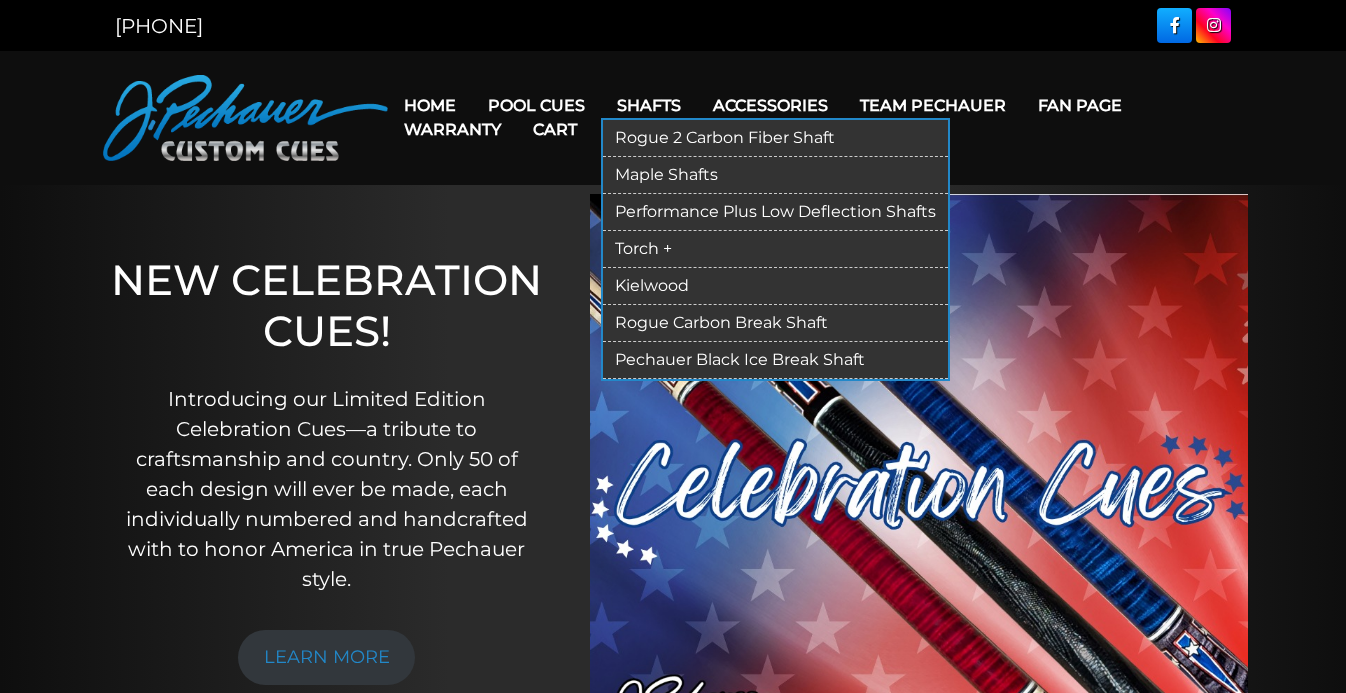 click on "Kielwood" at bounding box center [775, 286] 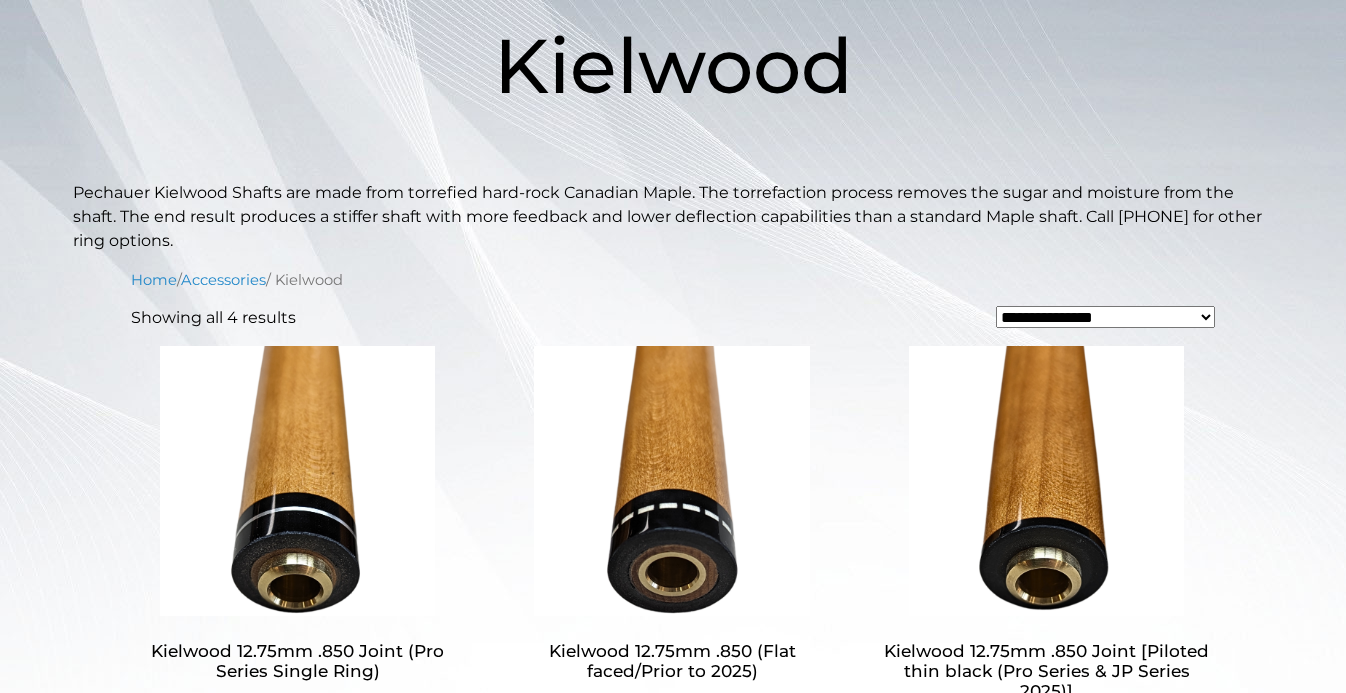 scroll, scrollTop: 0, scrollLeft: 0, axis: both 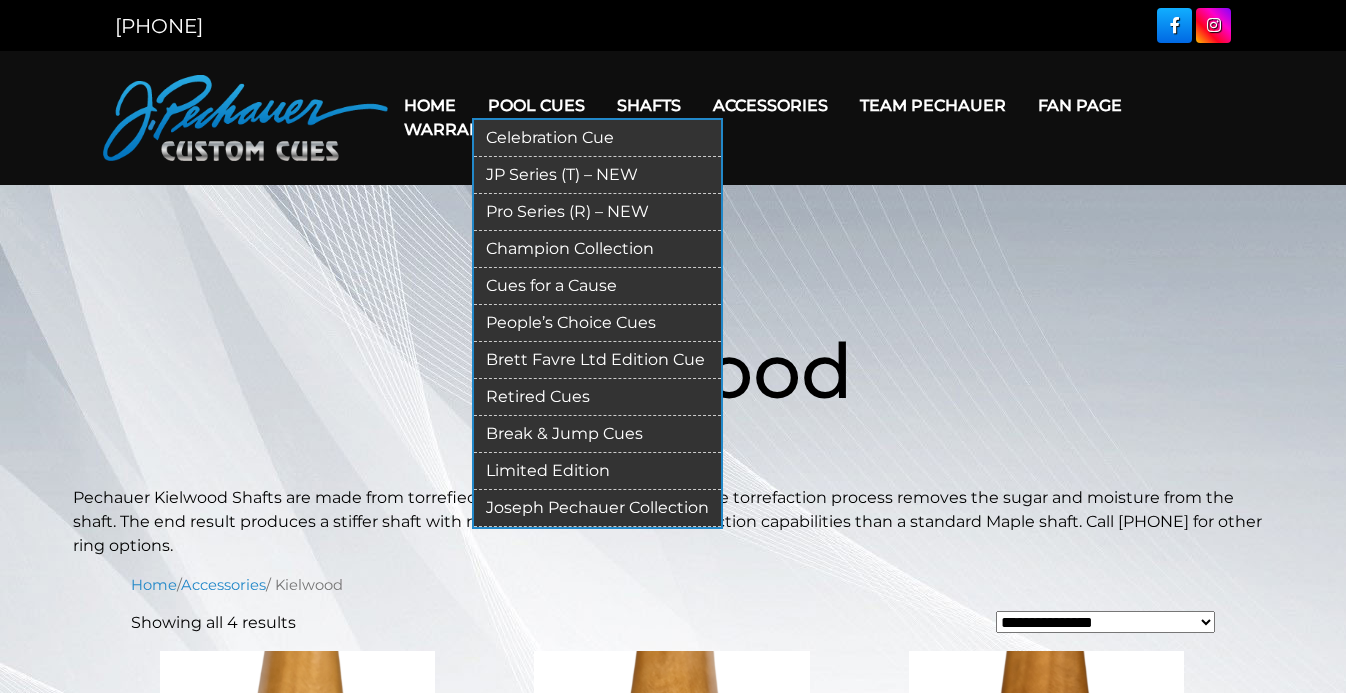 click on "Pool Cues" at bounding box center (536, 105) 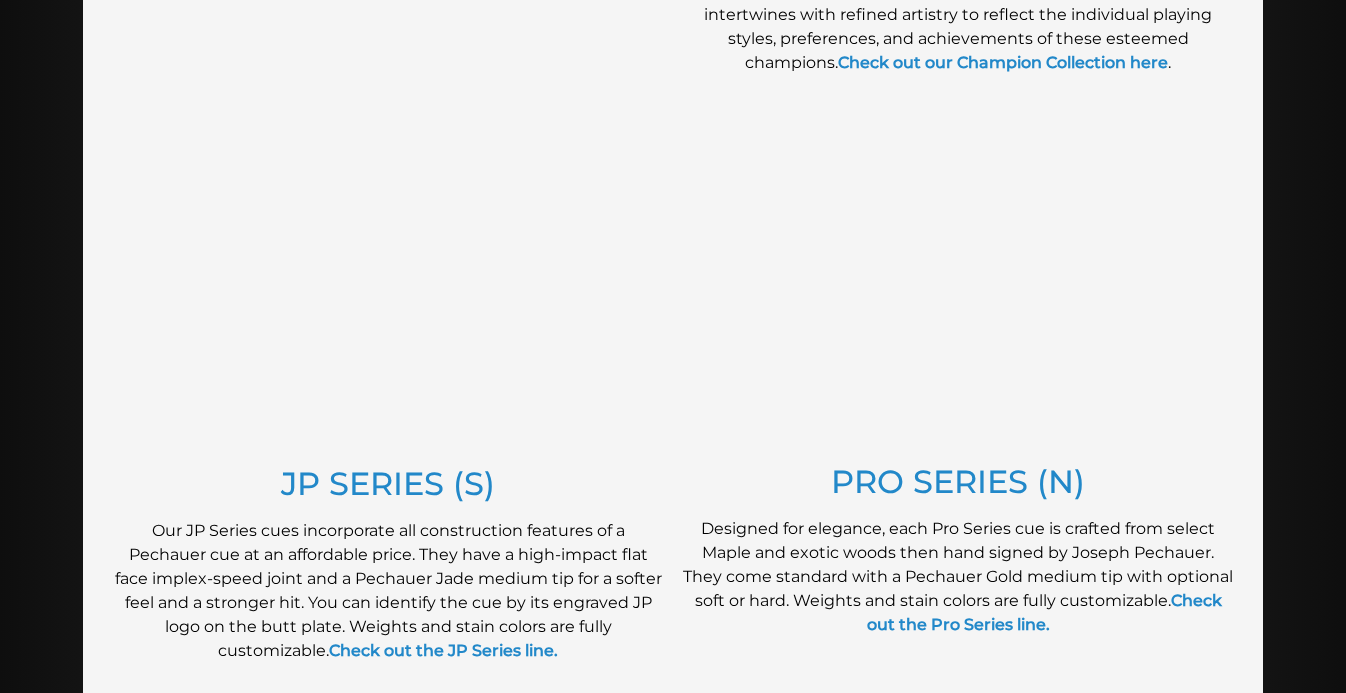 scroll, scrollTop: 950, scrollLeft: 0, axis: vertical 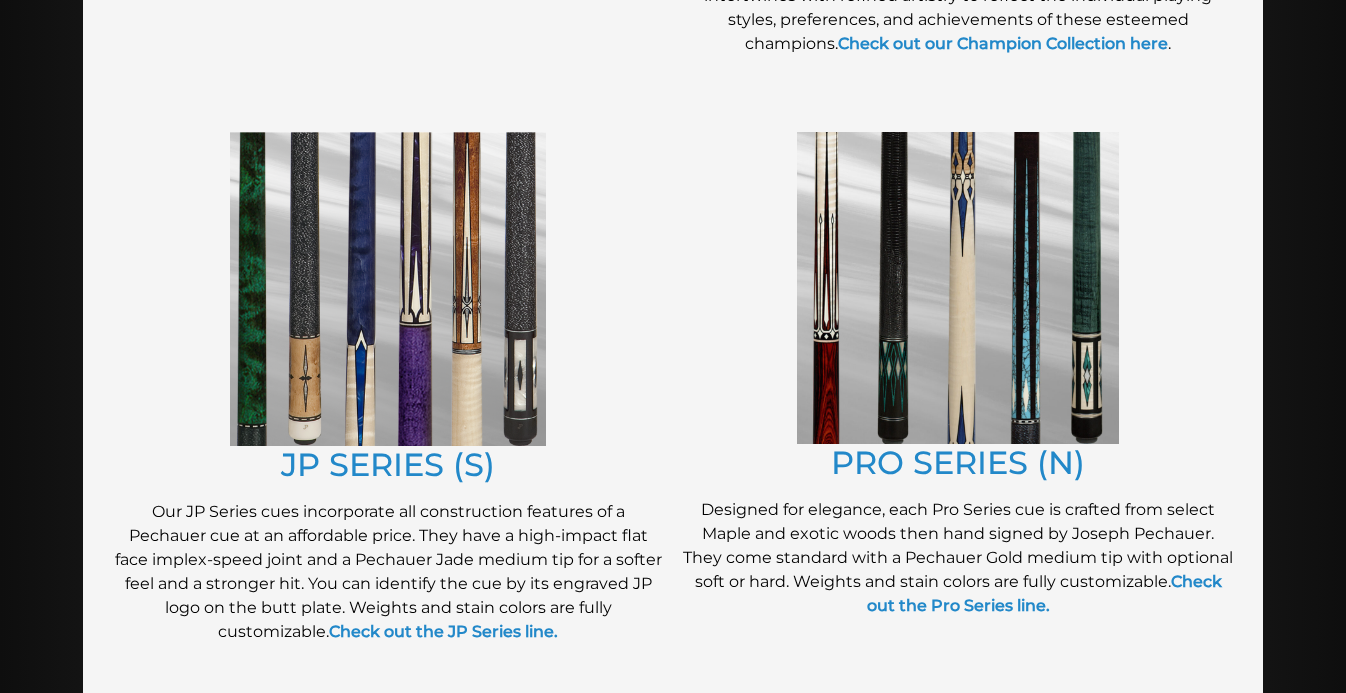 click at bounding box center [958, 288] 